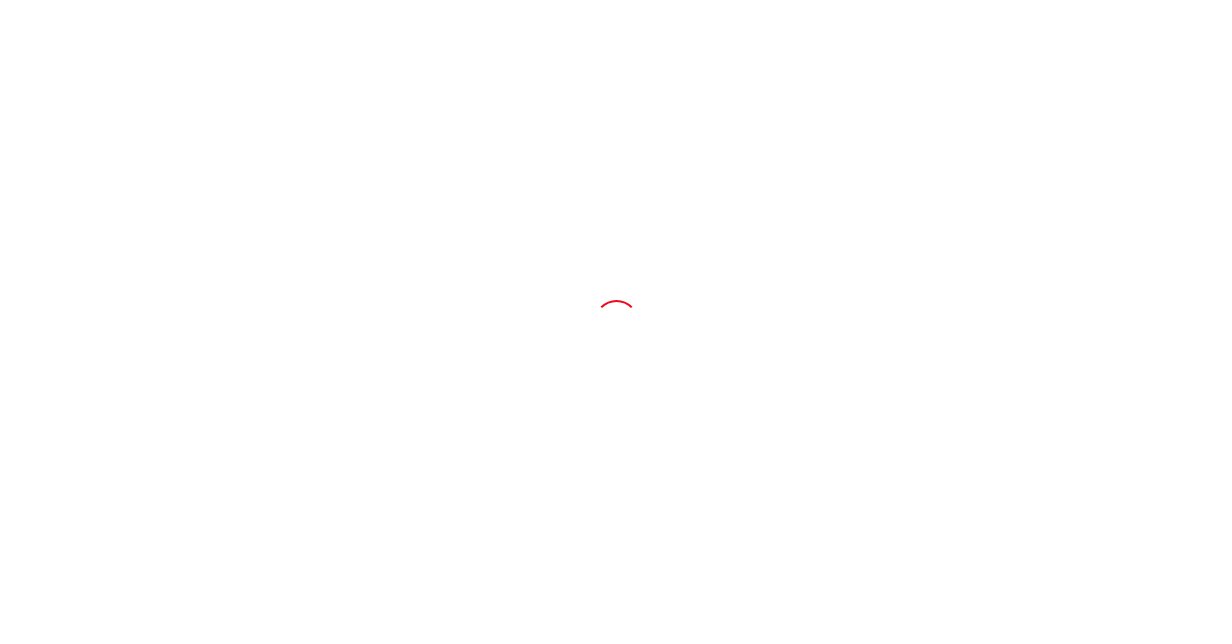 scroll, scrollTop: 0, scrollLeft: 0, axis: both 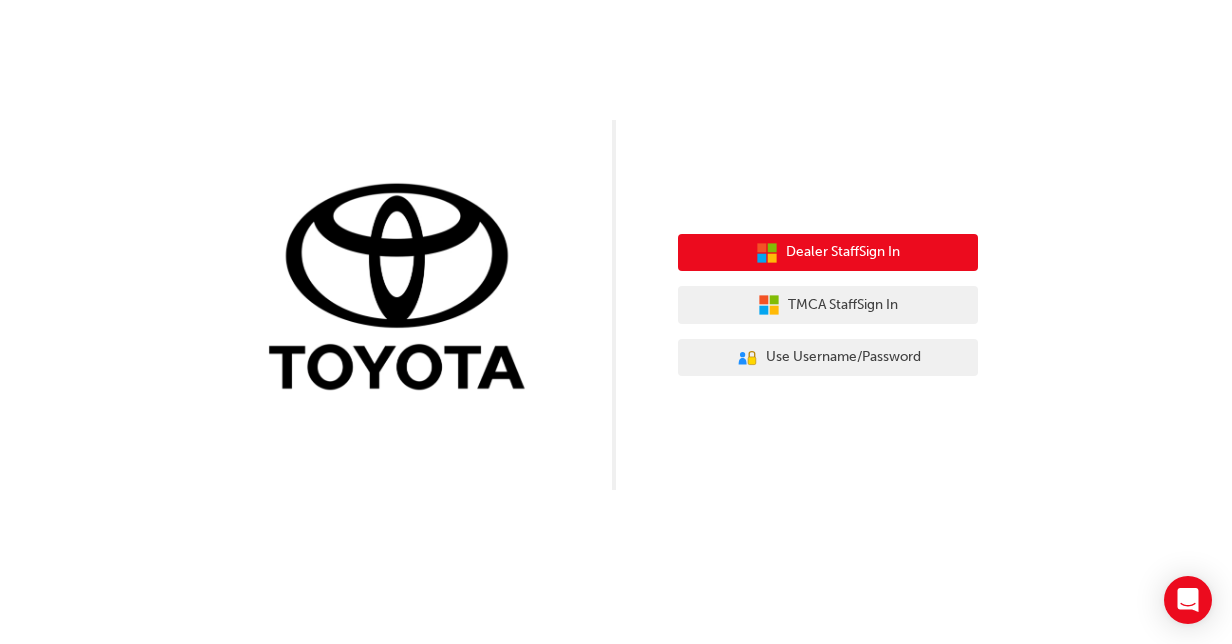 click on "Dealer Staff  Sign In" at bounding box center [843, 252] 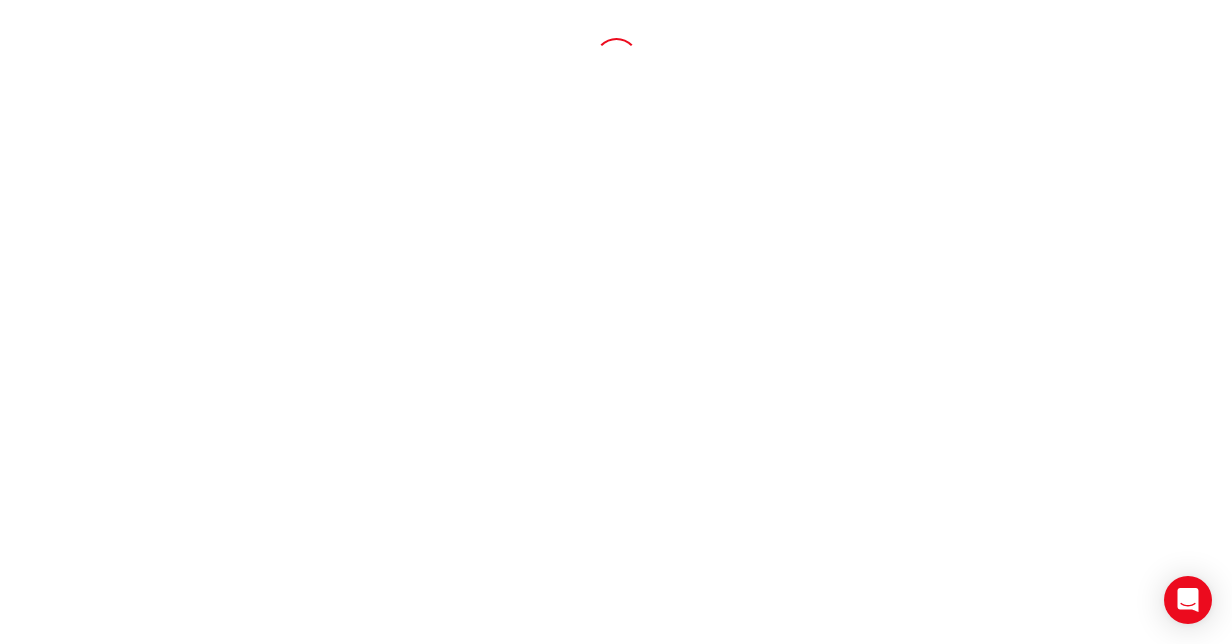 scroll, scrollTop: 0, scrollLeft: 0, axis: both 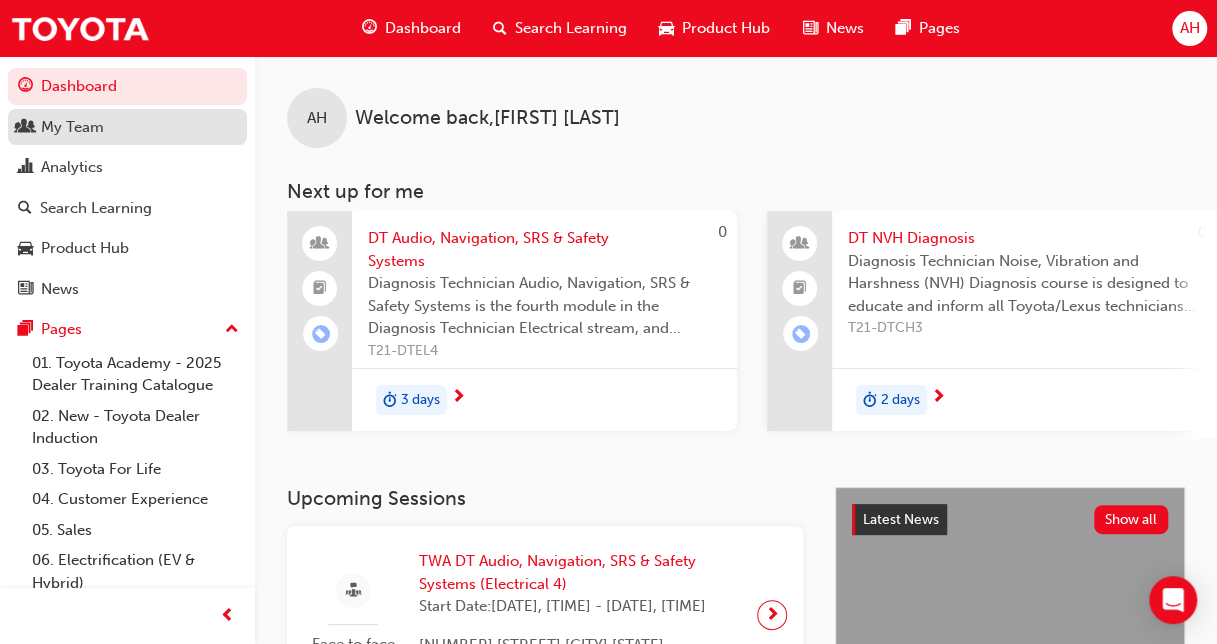 click on "My Team" at bounding box center [127, 127] 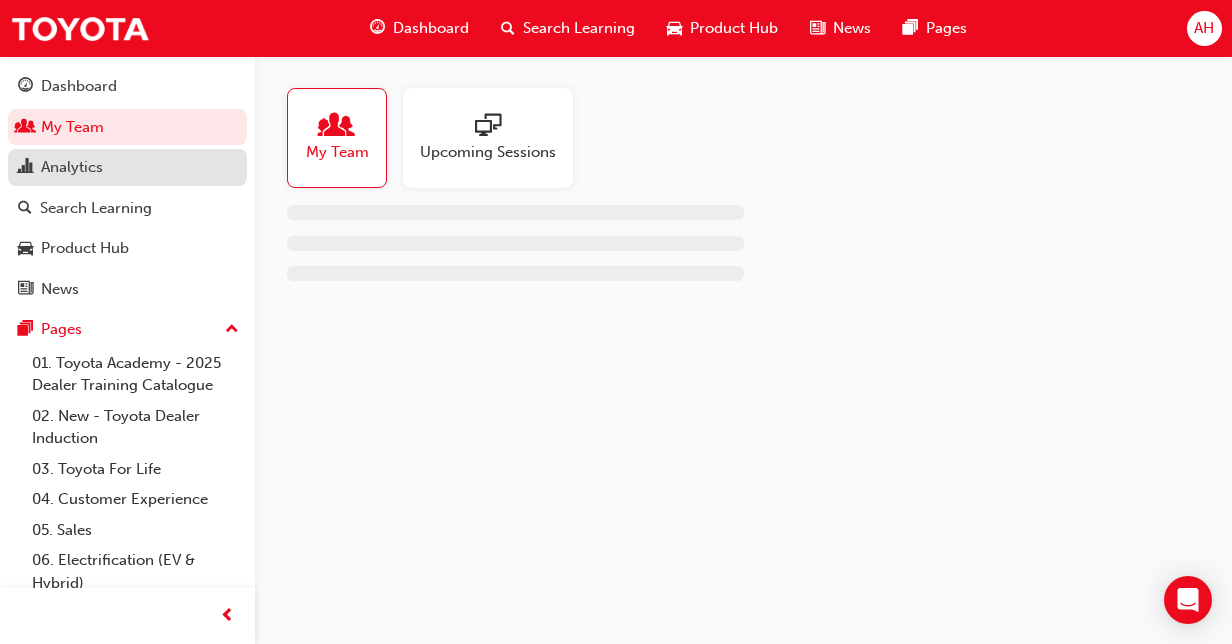 click on "Analytics" at bounding box center [127, 167] 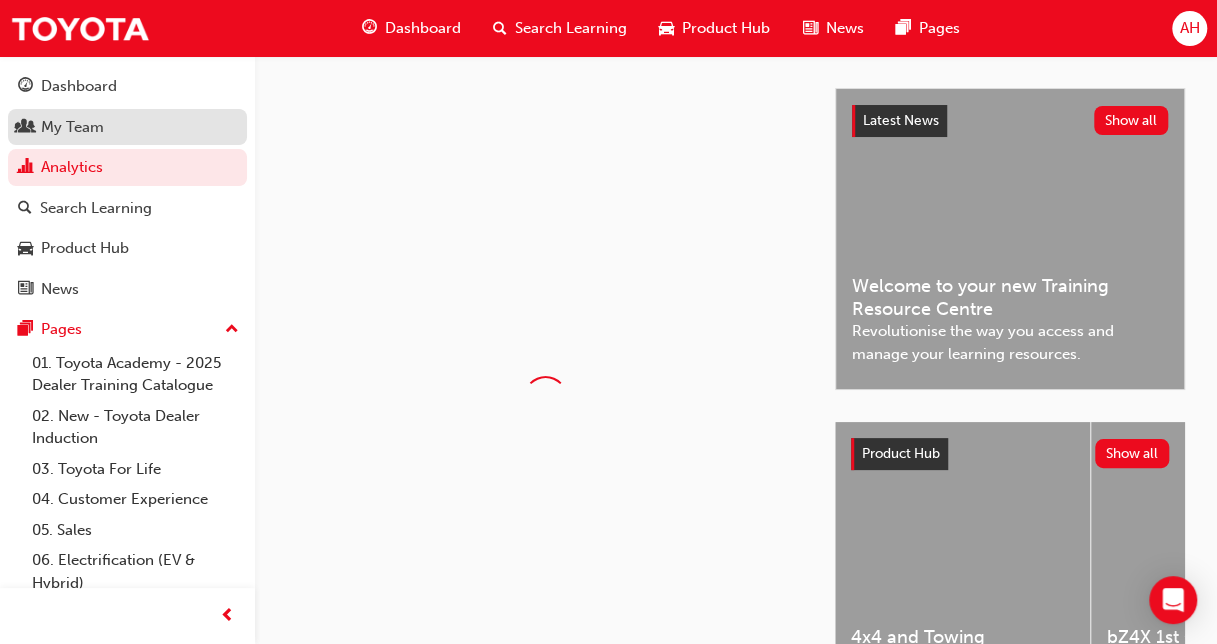 click on "My Team" at bounding box center [127, 127] 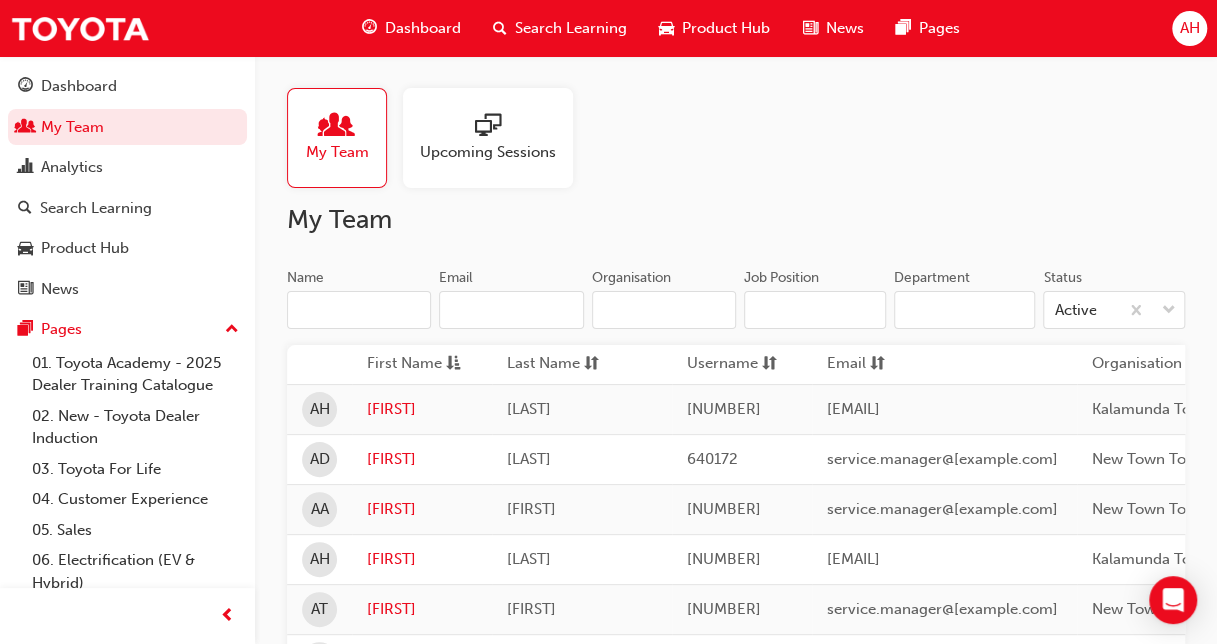 click at bounding box center (488, 127) 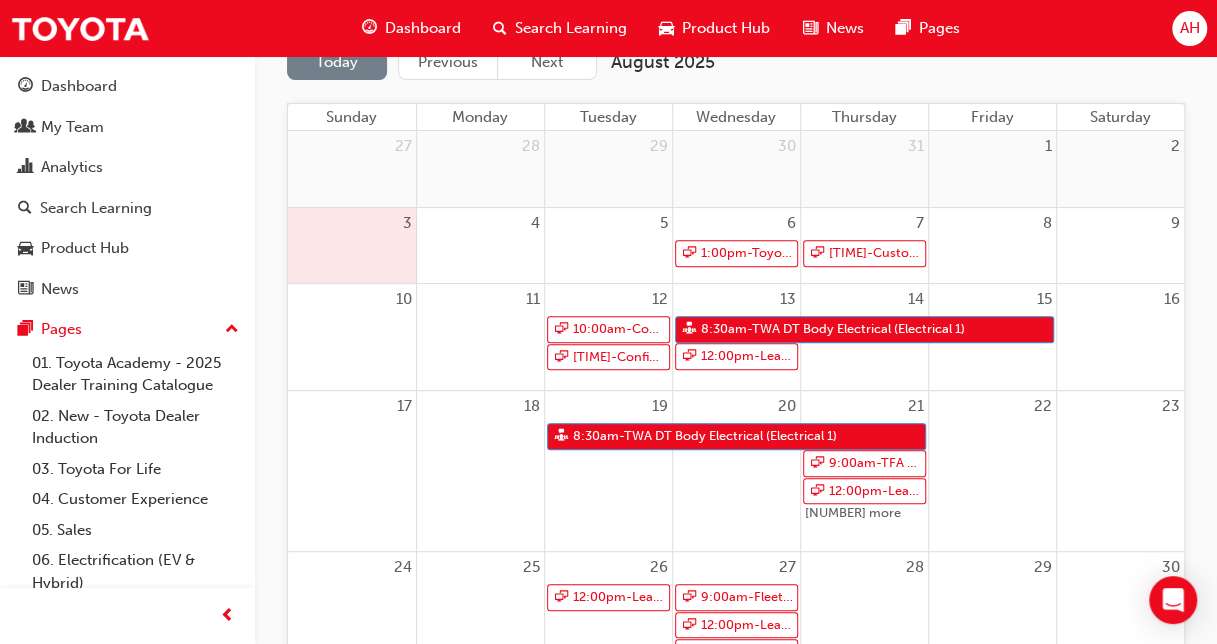 scroll, scrollTop: 222, scrollLeft: 0, axis: vertical 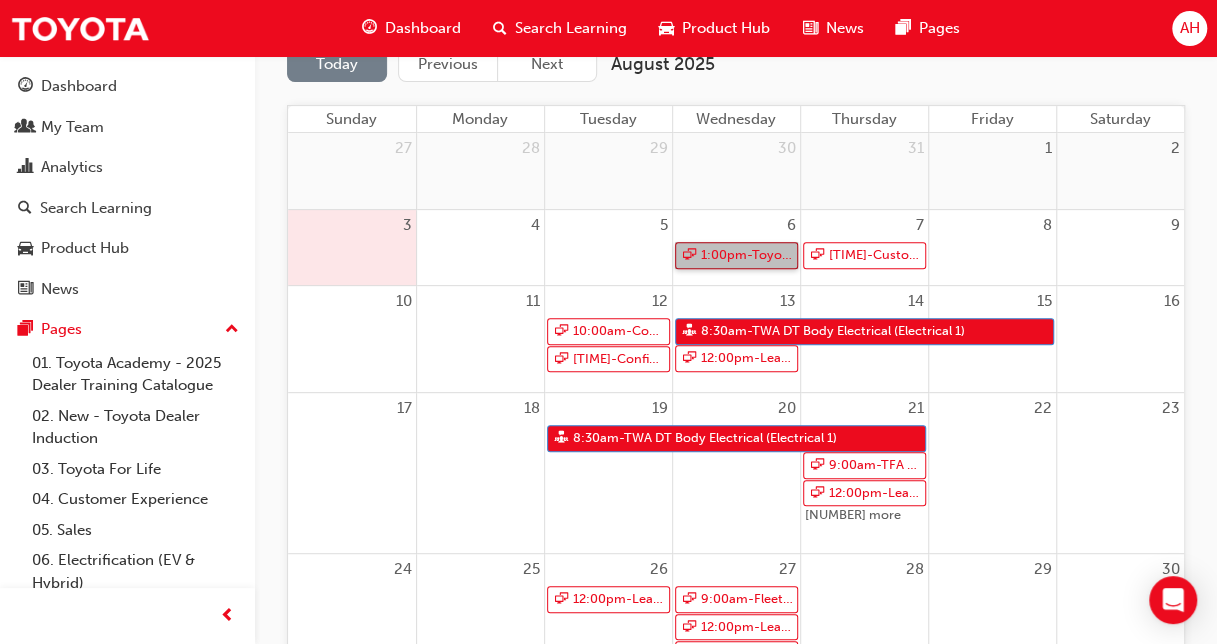 click on "[TIME] - [EVENT]" at bounding box center [736, 255] 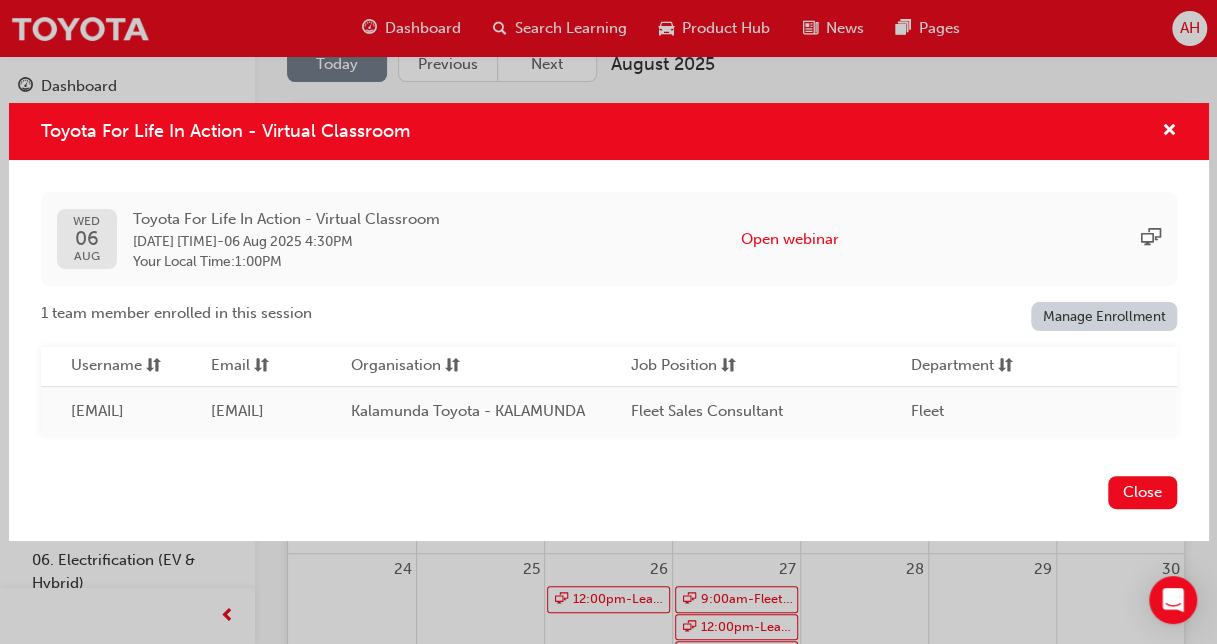 scroll, scrollTop: 0, scrollLeft: 628, axis: horizontal 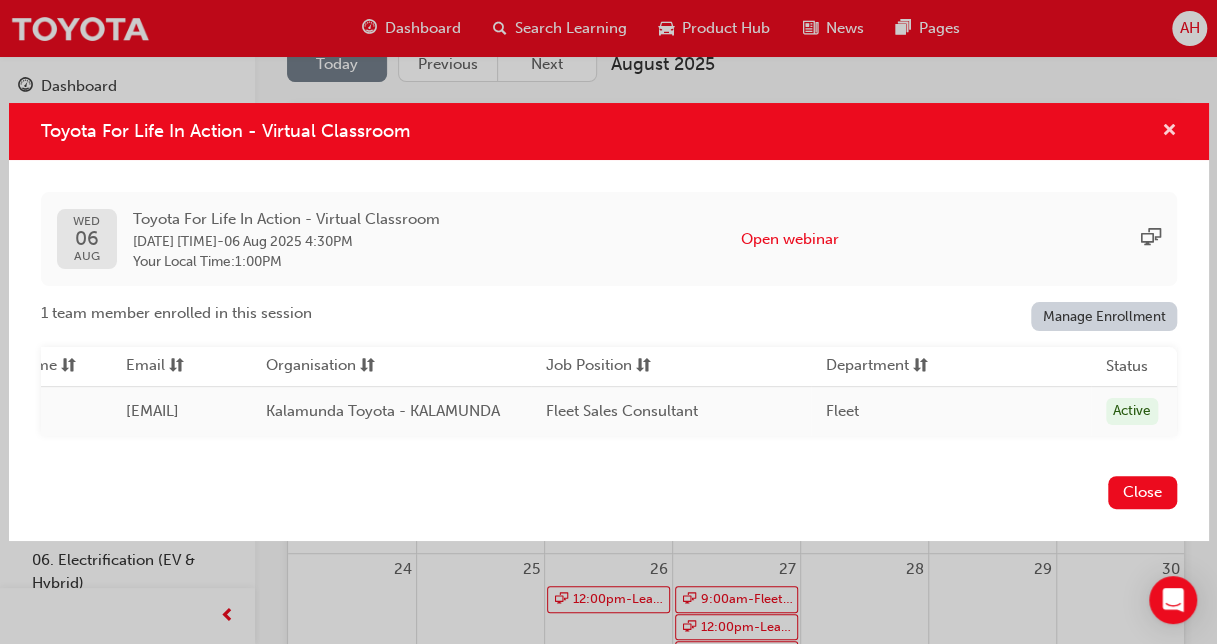 click at bounding box center [1169, 132] 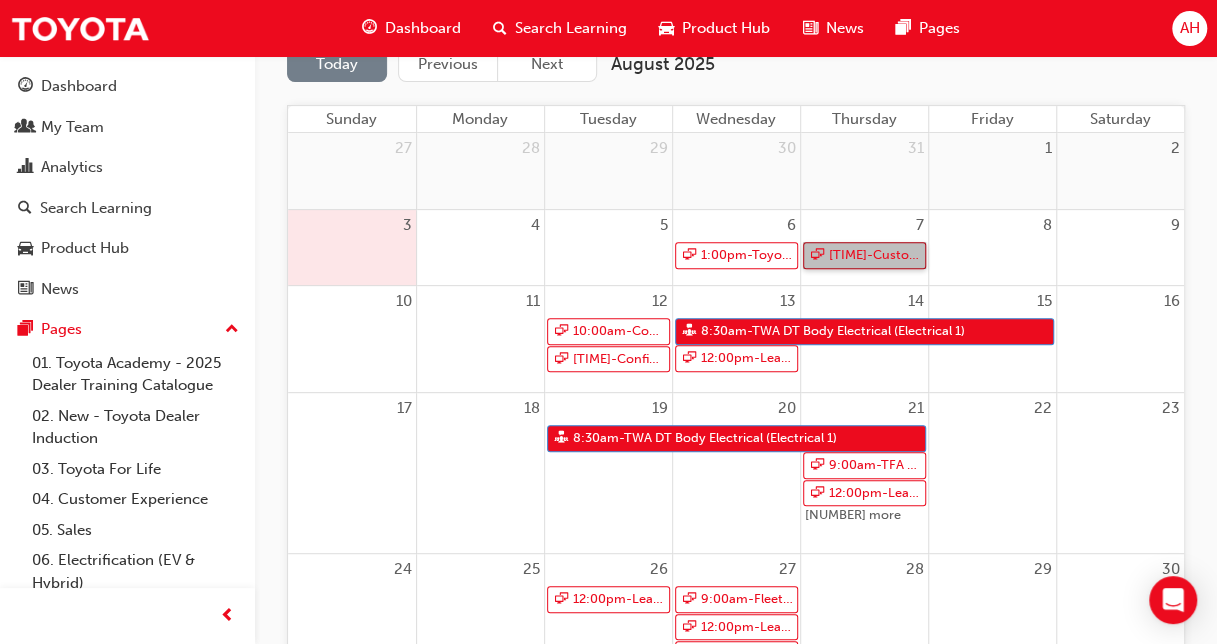 click on "8:00am  -  Customer Experience in Action" at bounding box center [864, 255] 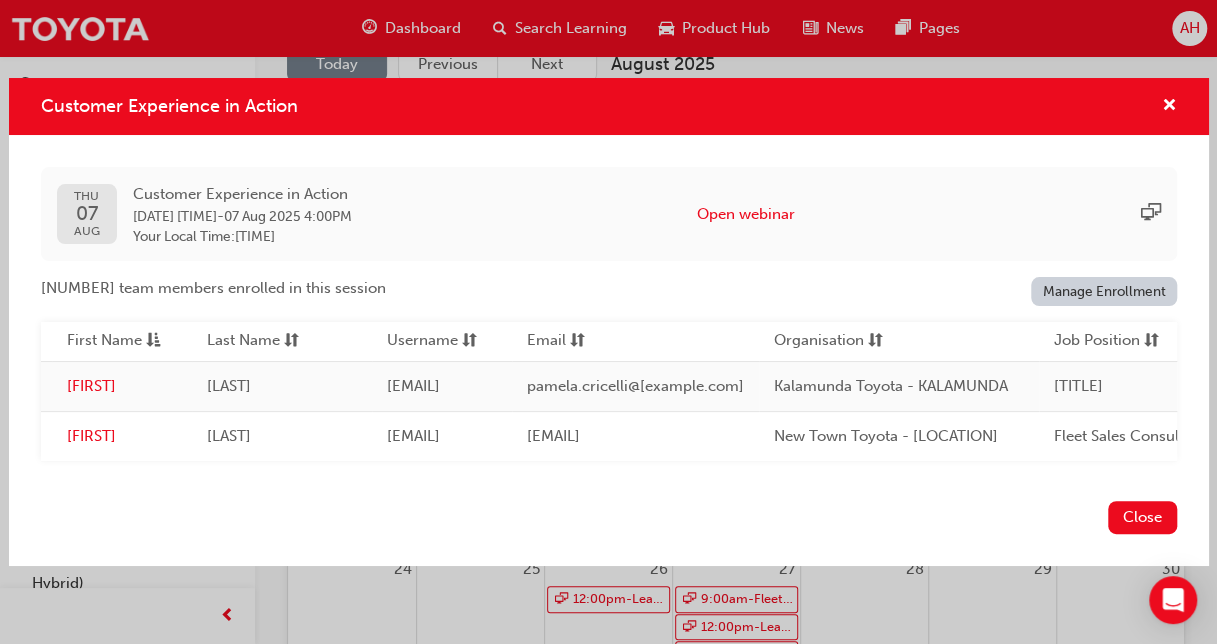 scroll, scrollTop: 0, scrollLeft: 0, axis: both 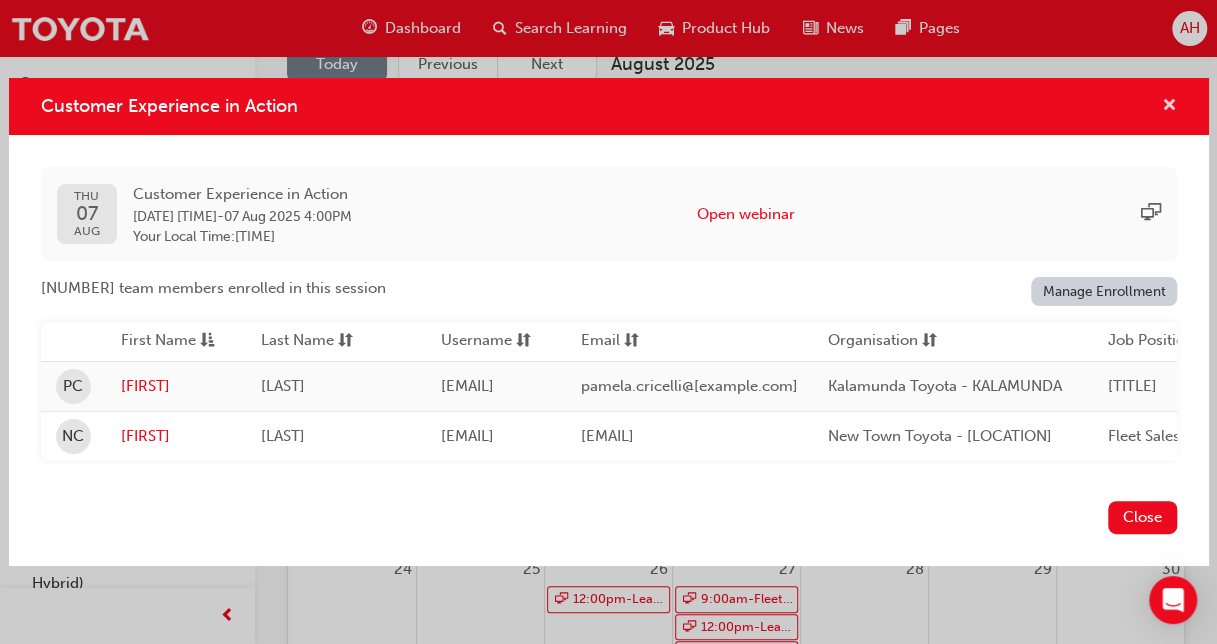 click at bounding box center [1169, 107] 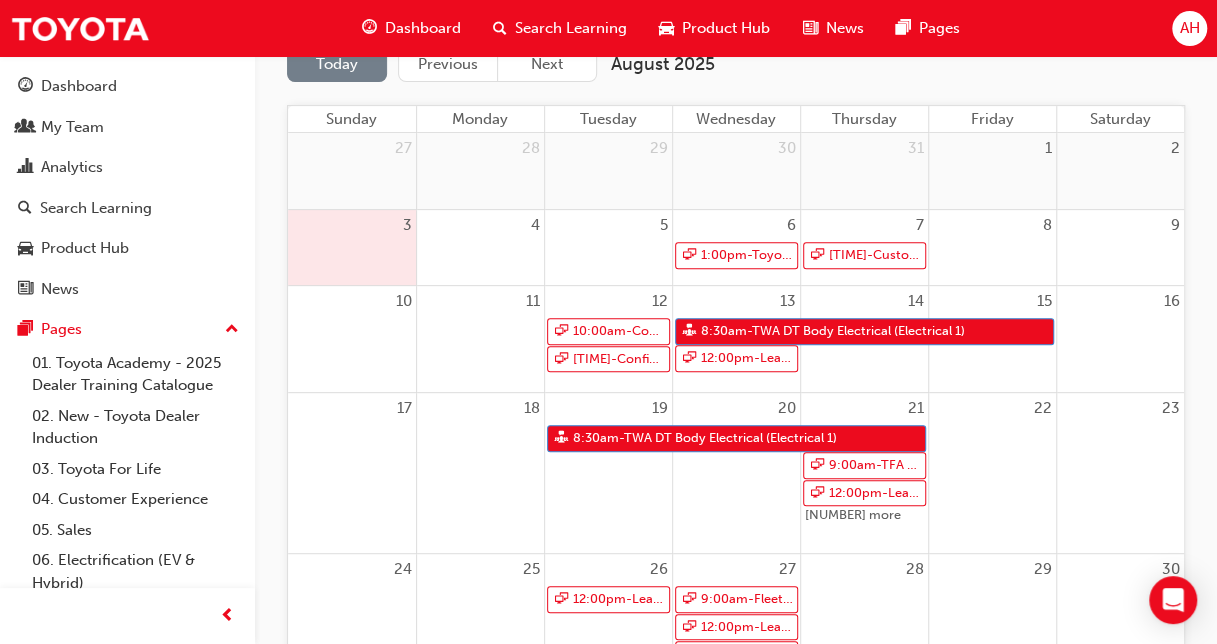 click at bounding box center [608, 256] 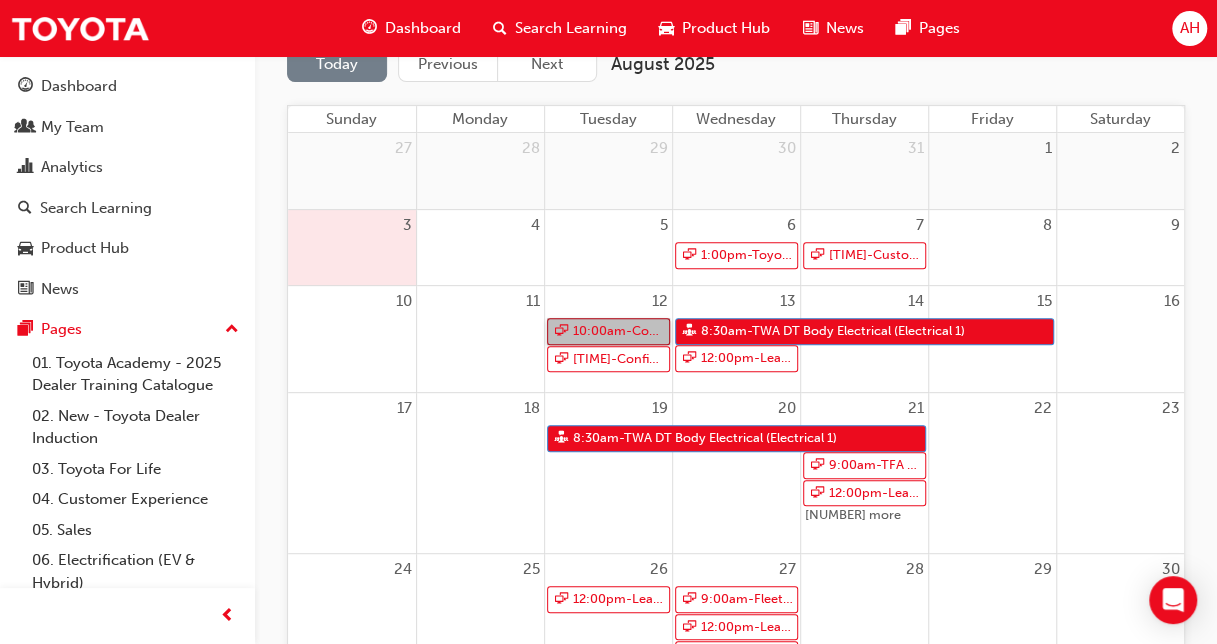 click on "[TIME] - [EVENT]" at bounding box center [608, 331] 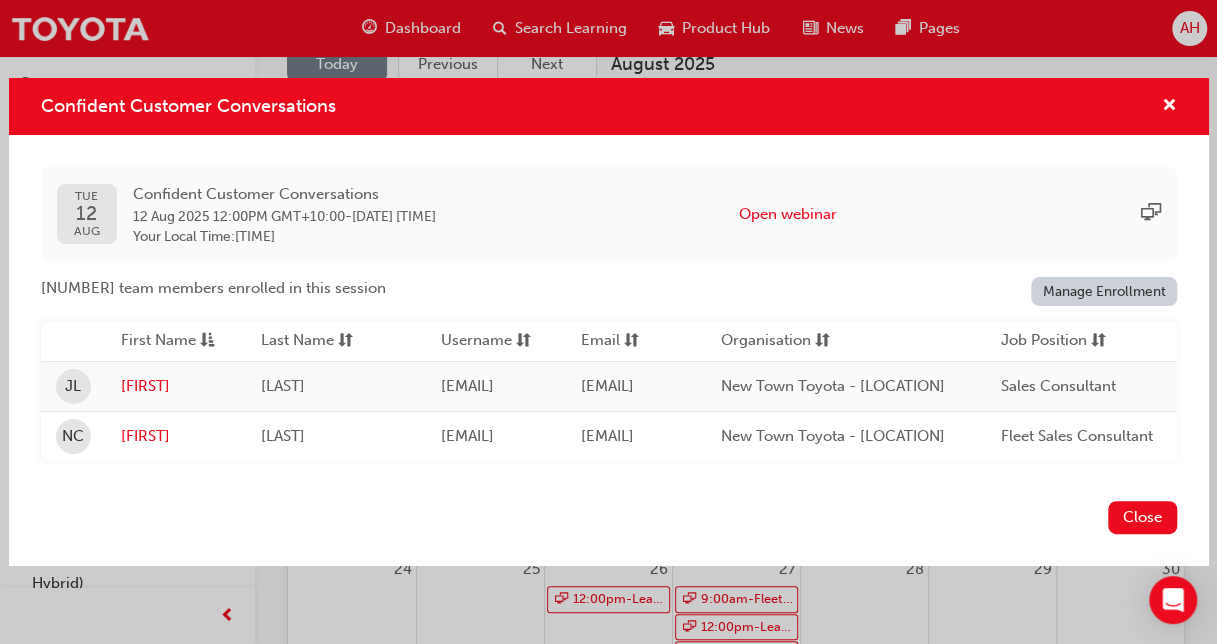 click on "First Name Last Name Username Email Organisation Job Position Department Status JL Joseph LoBiundo joseph.lobiundo joseph.lobiundo@[example.com] New Town Toyota - [LOCATION] Sales Consultant NewVehicles Active NC Norbert Claite norbert.claite norbert.claite@[example.com] New Town Toyota - [LOCATION] Fleet Sales Consultant Fleet Active Close" at bounding box center [608, 322] 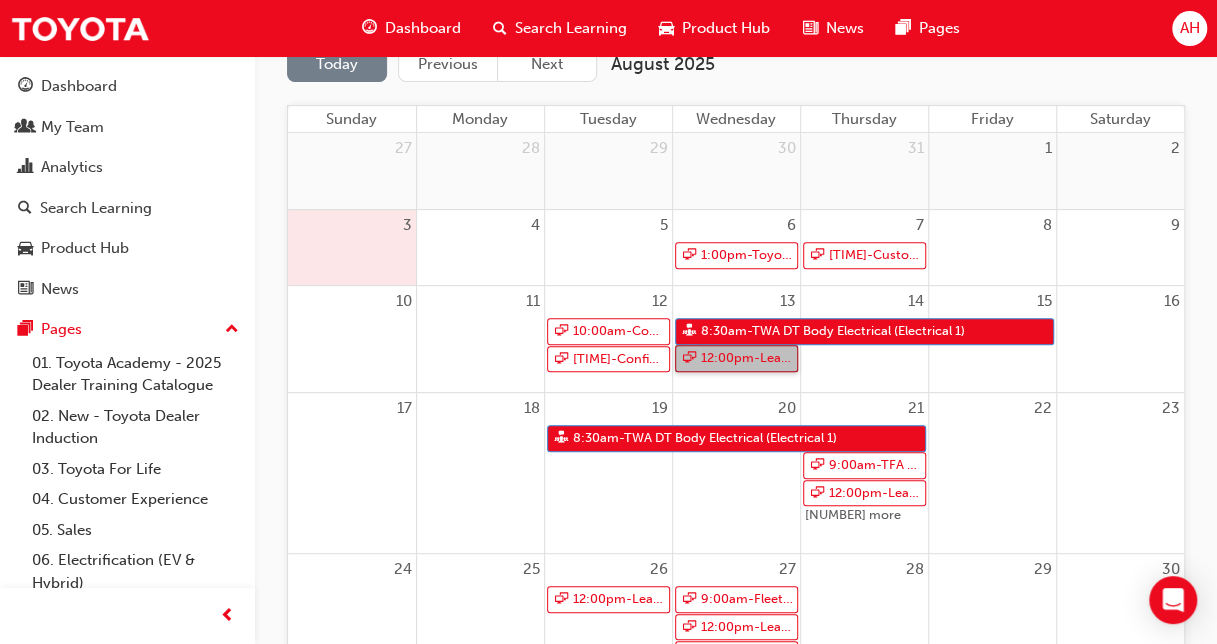 click on "12:00pm  -  Leading Reignite Part 2 - Virtual Classroom" at bounding box center (736, 358) 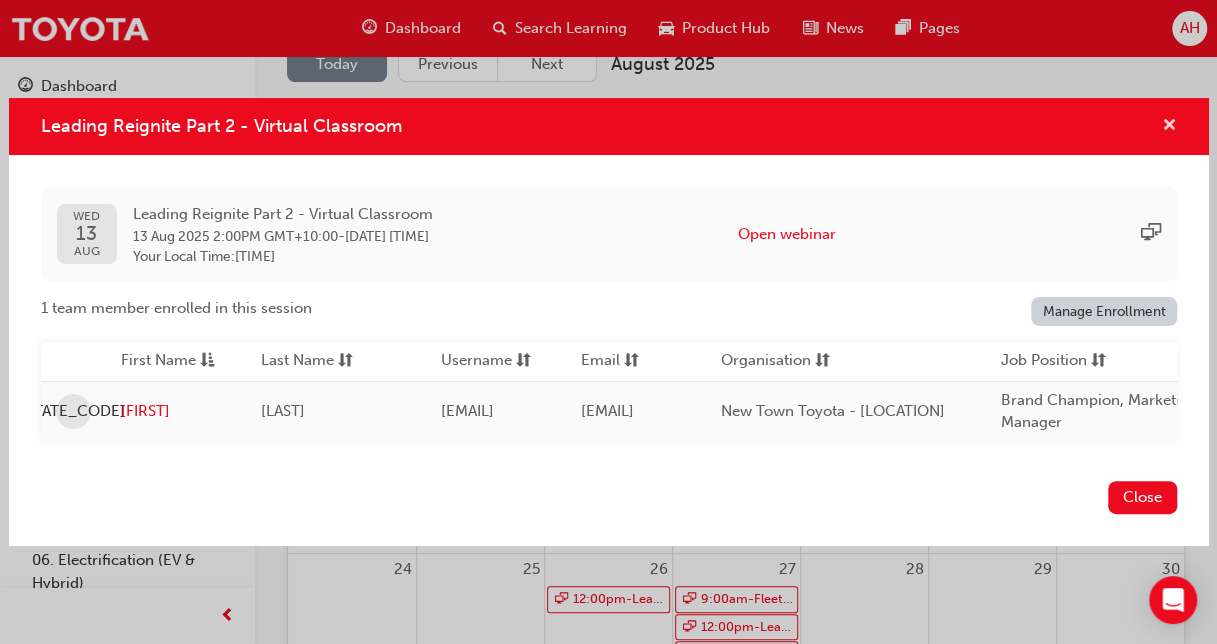 click at bounding box center [1169, 127] 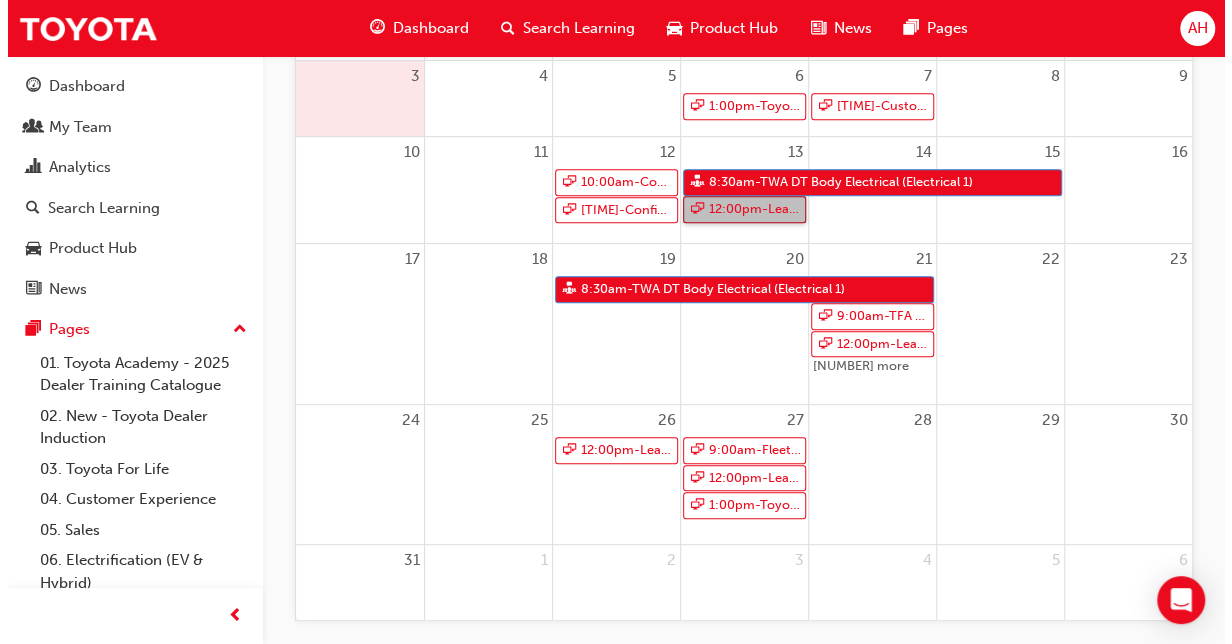 scroll, scrollTop: 0, scrollLeft: 0, axis: both 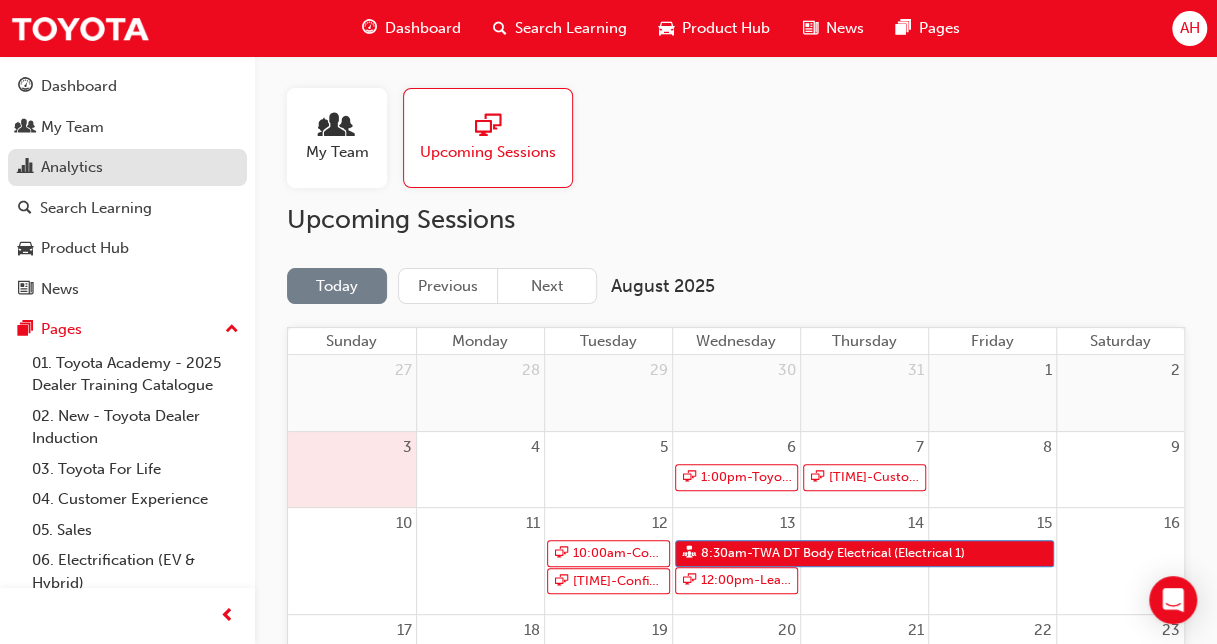 click on "Analytics" at bounding box center (127, 167) 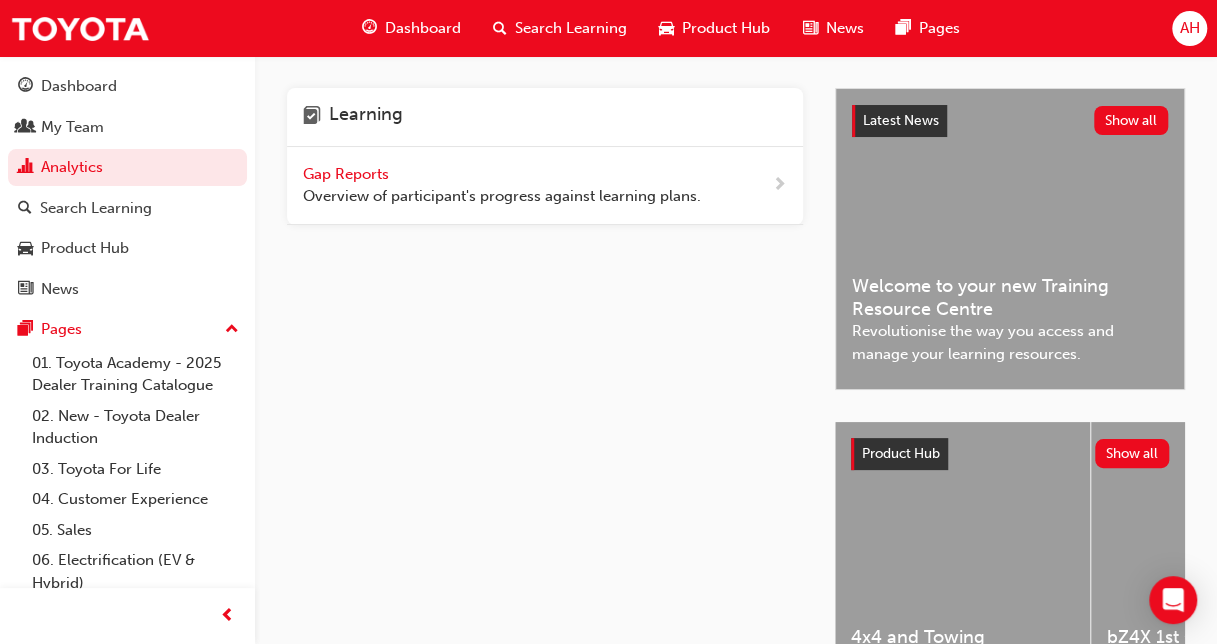 click on "Gap Reports" at bounding box center (348, 174) 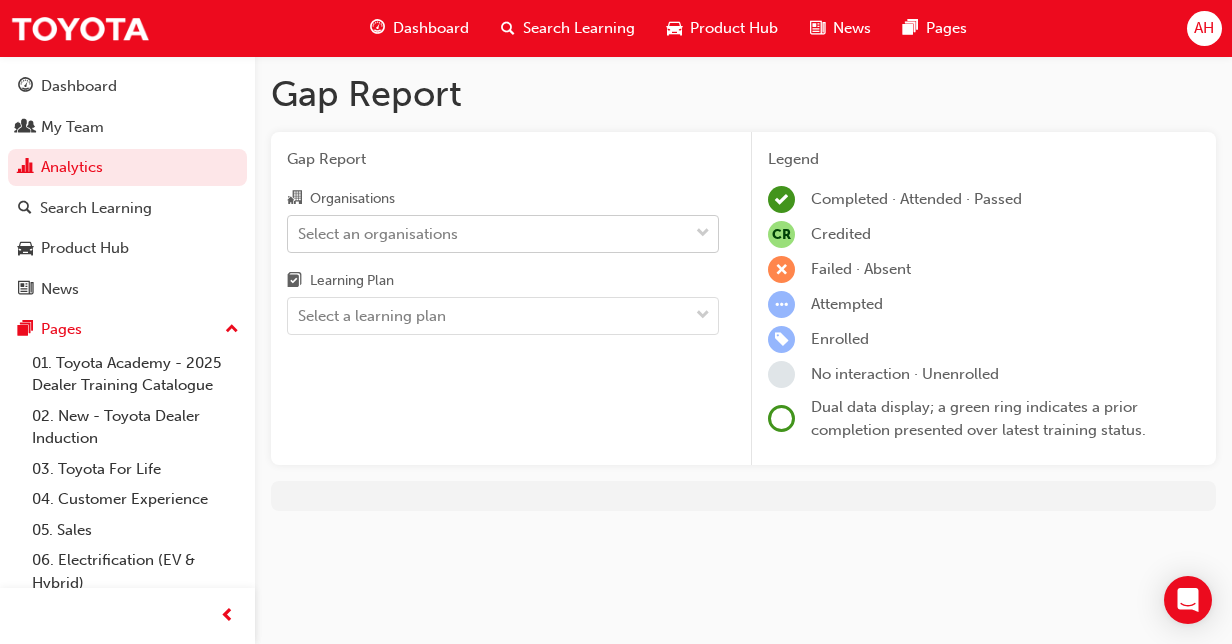 click on "Select an organisations" at bounding box center (488, 233) 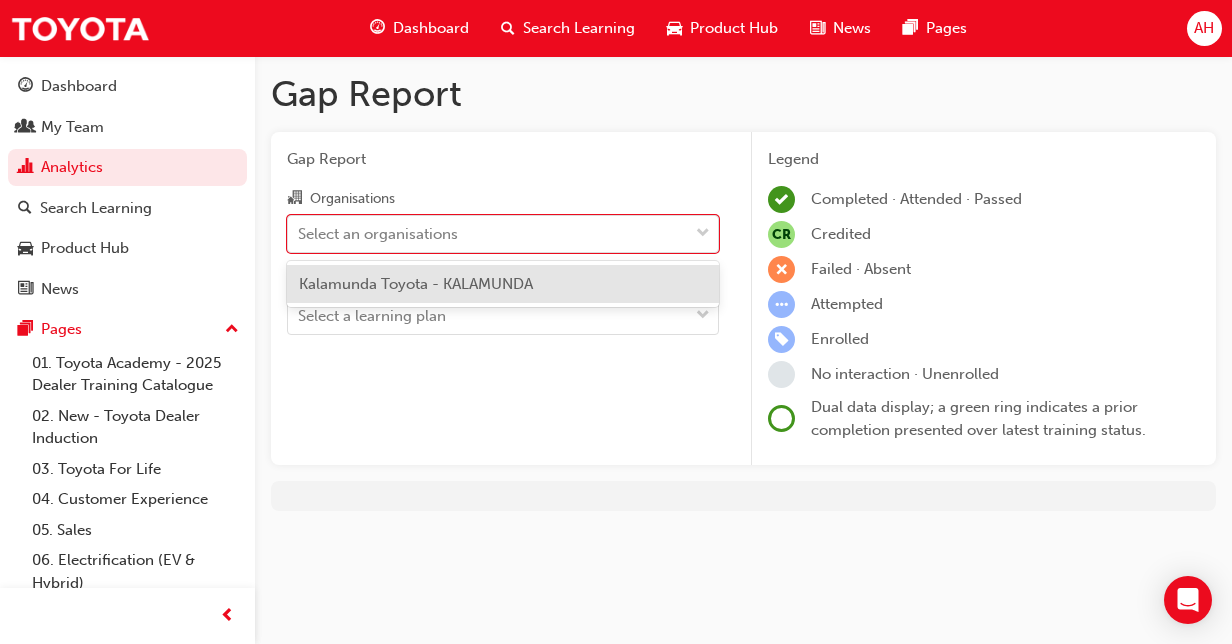 click on "Kalamunda Toyota - KALAMUNDA" at bounding box center [503, 284] 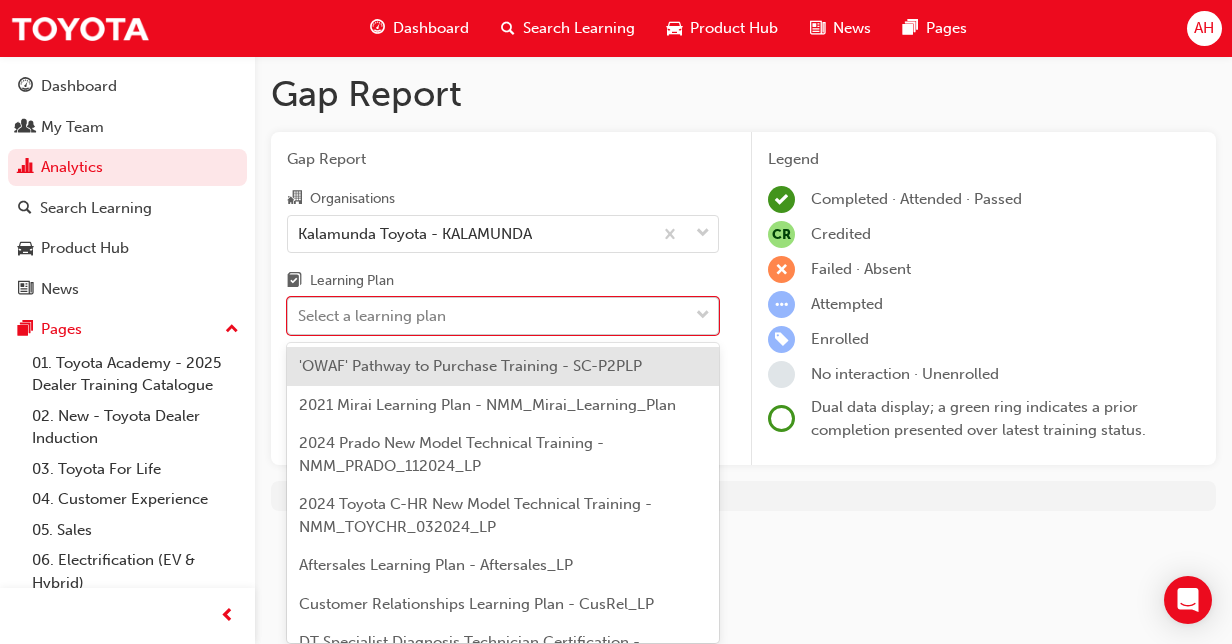 click on "Select a learning plan" at bounding box center (488, 316) 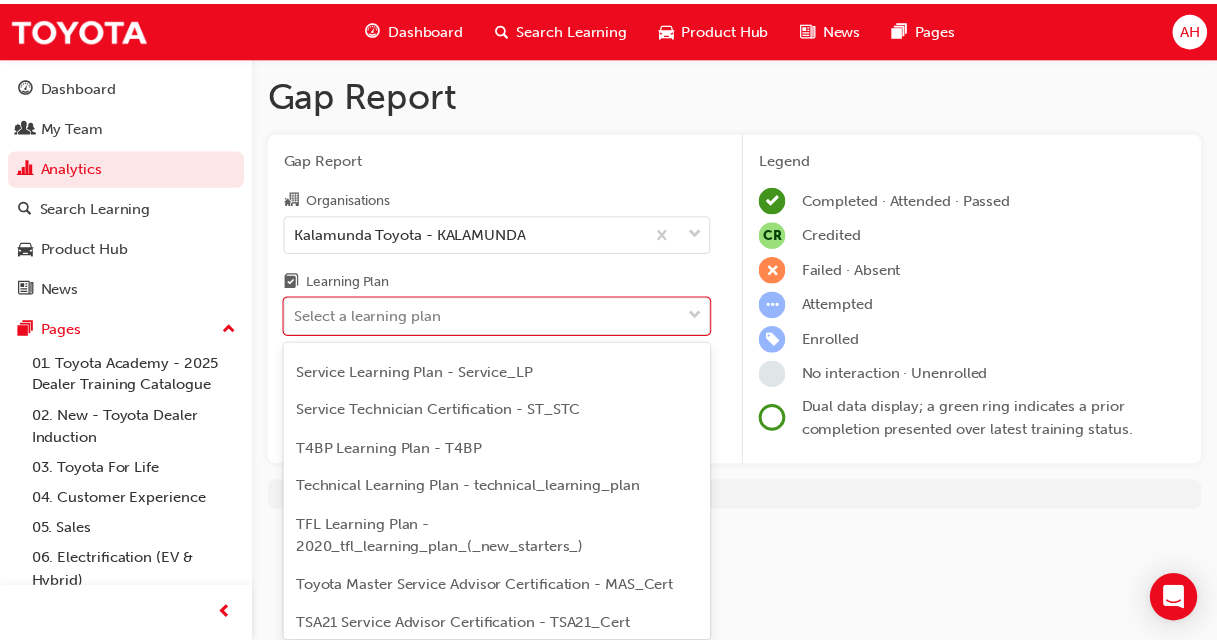 scroll, scrollTop: 888, scrollLeft: 0, axis: vertical 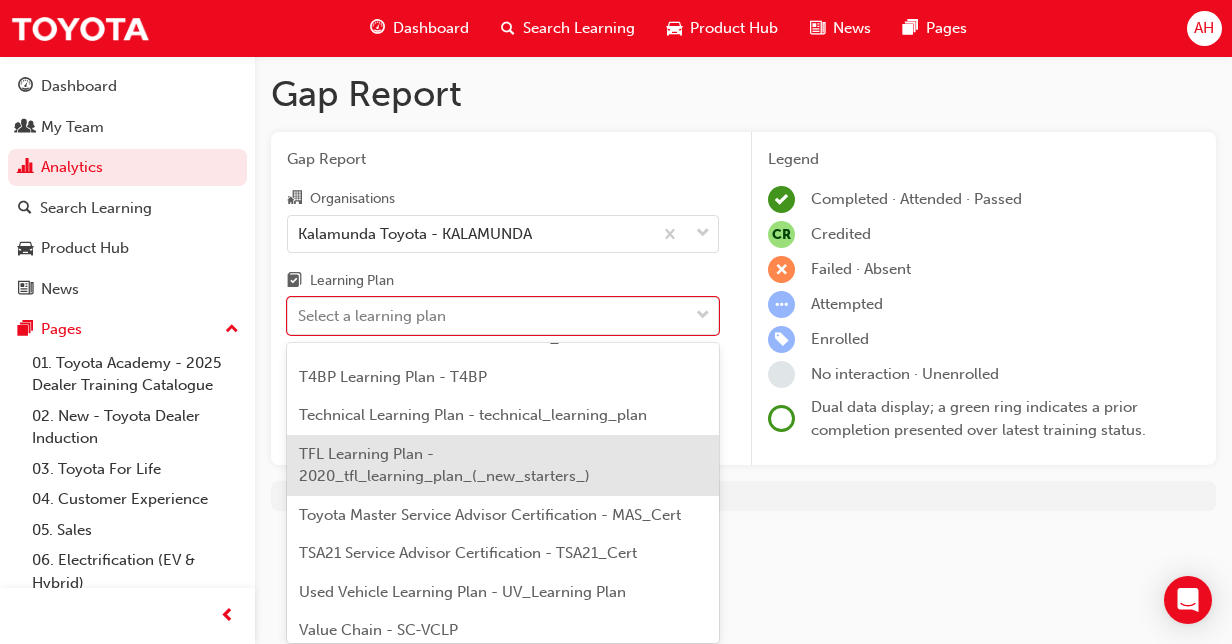 click on "TFL Learning Plan - 2020_tfl_learning_plan_(_new_starters_)" at bounding box center (444, 465) 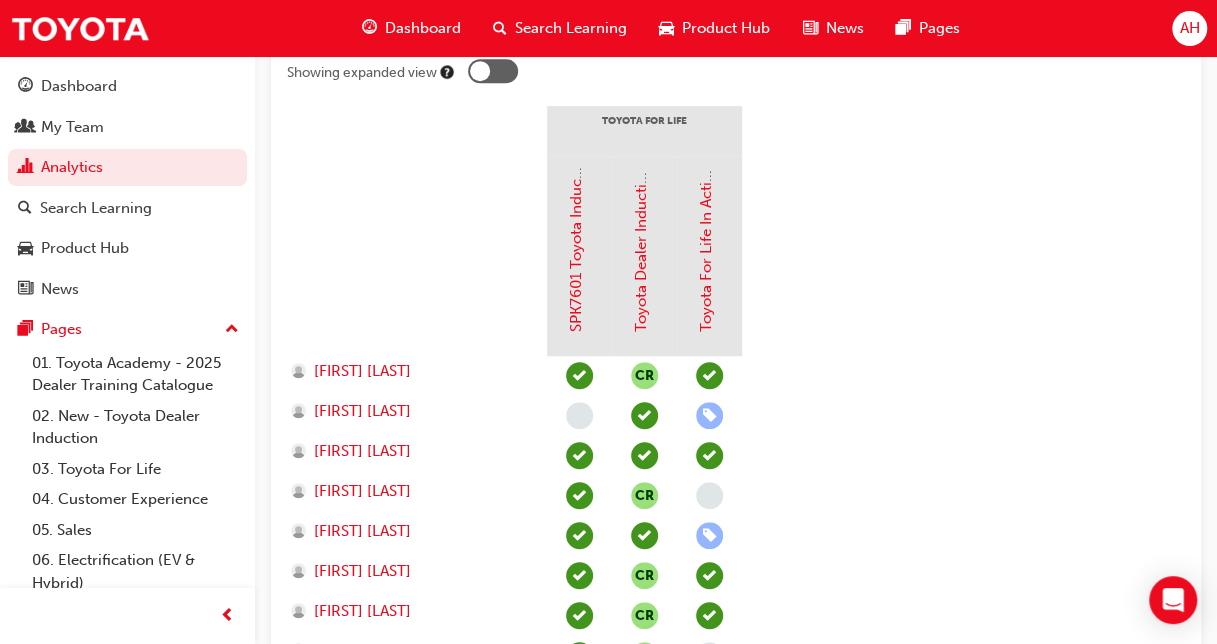 scroll, scrollTop: 446, scrollLeft: 0, axis: vertical 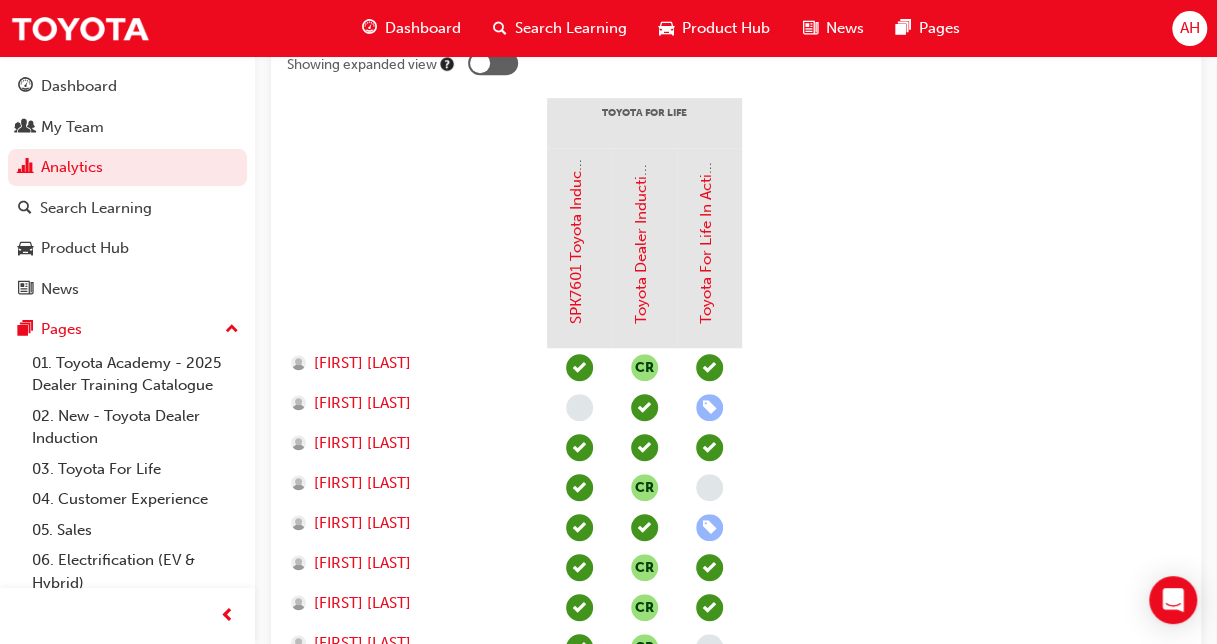 click at bounding box center (709, 487) 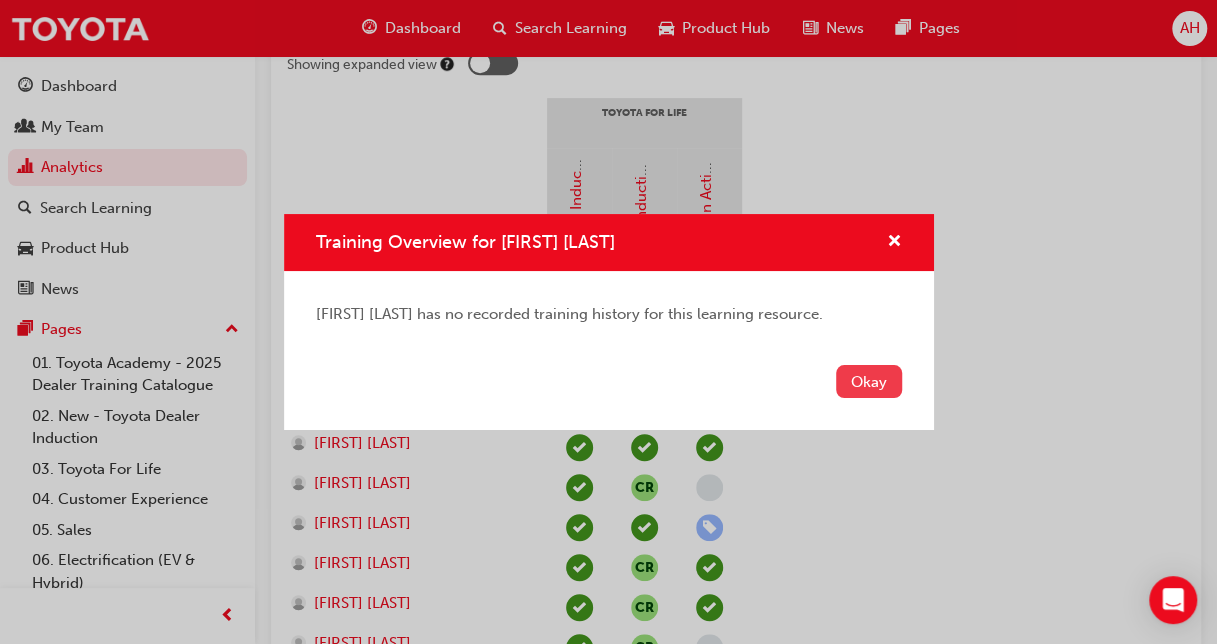 click on "Okay" at bounding box center (869, 381) 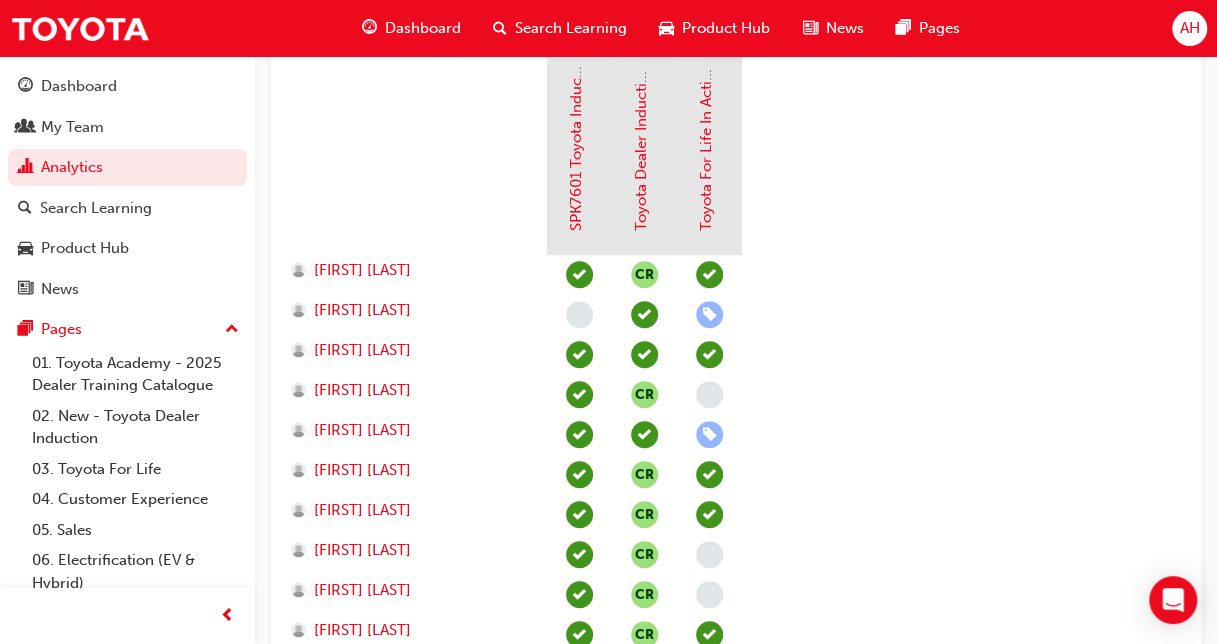 scroll, scrollTop: 520, scrollLeft: 0, axis: vertical 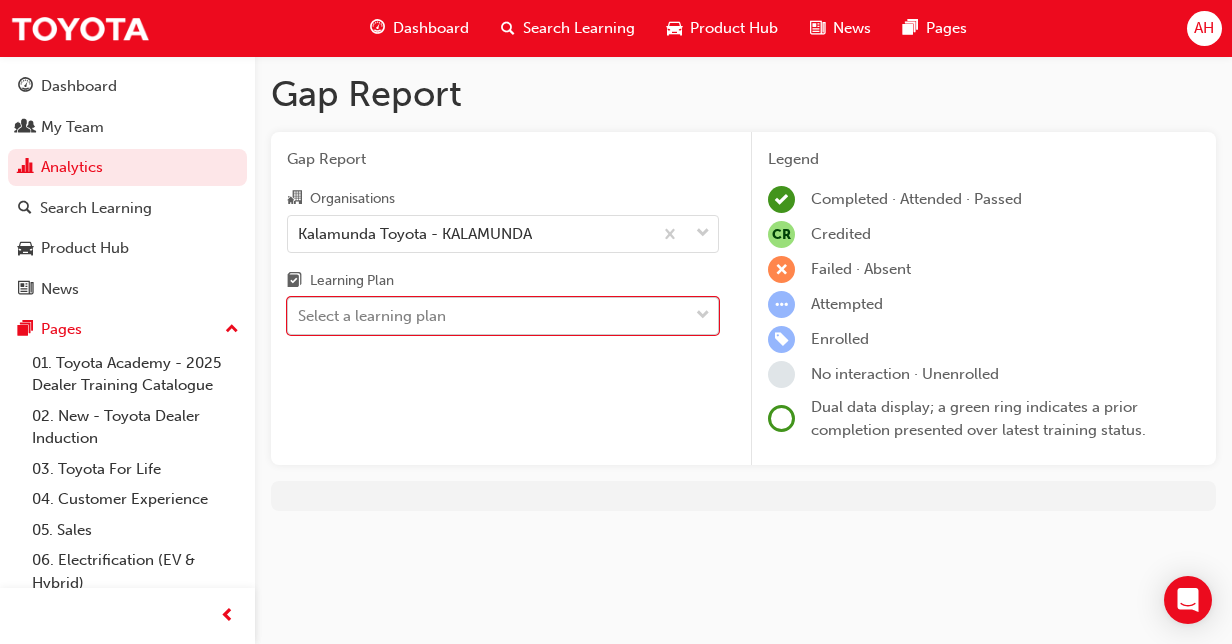 click at bounding box center (703, 316) 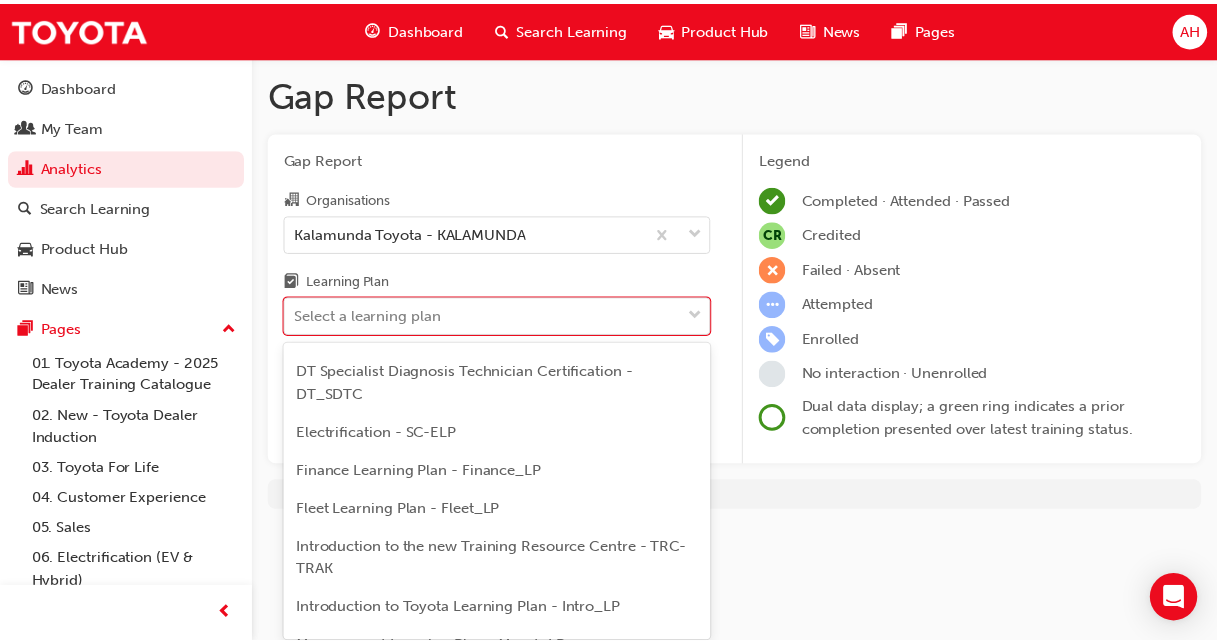 scroll, scrollTop: 273, scrollLeft: 0, axis: vertical 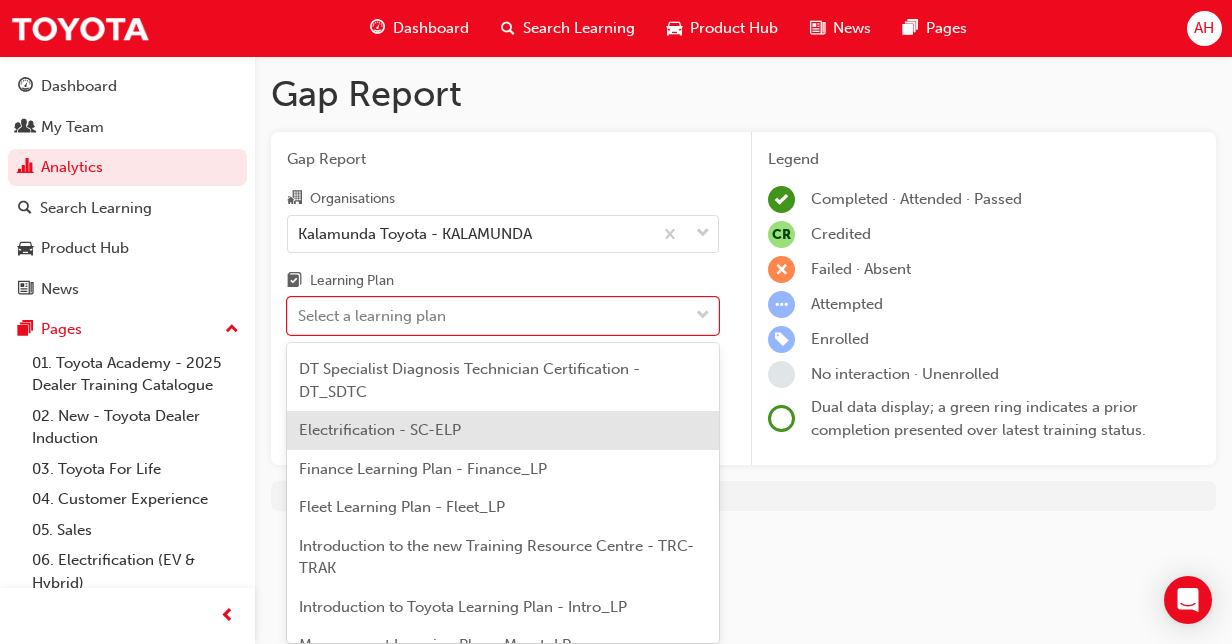 click on "Electrification - SC-ELP" at bounding box center (503, 430) 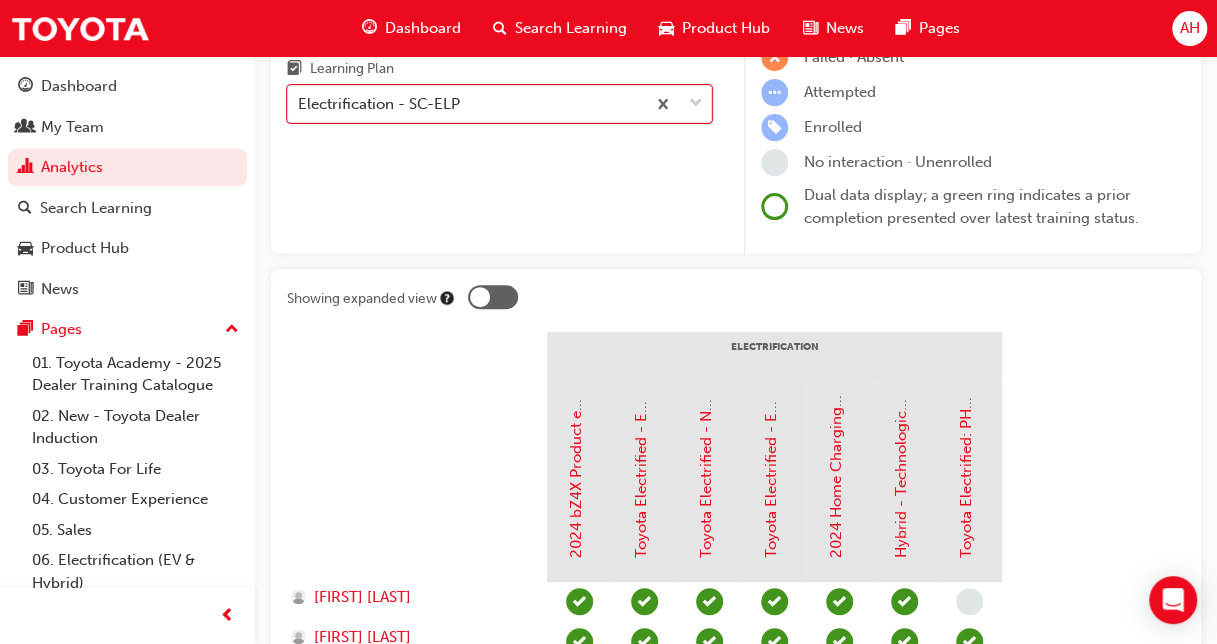 scroll, scrollTop: 122, scrollLeft: 0, axis: vertical 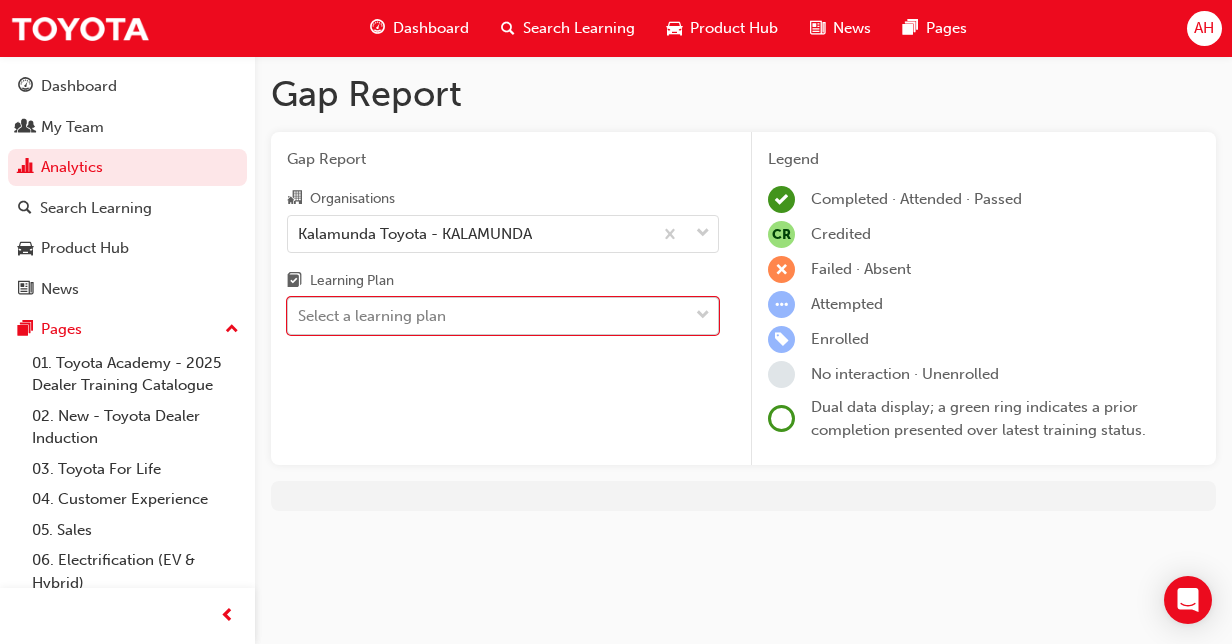 click at bounding box center (703, 316) 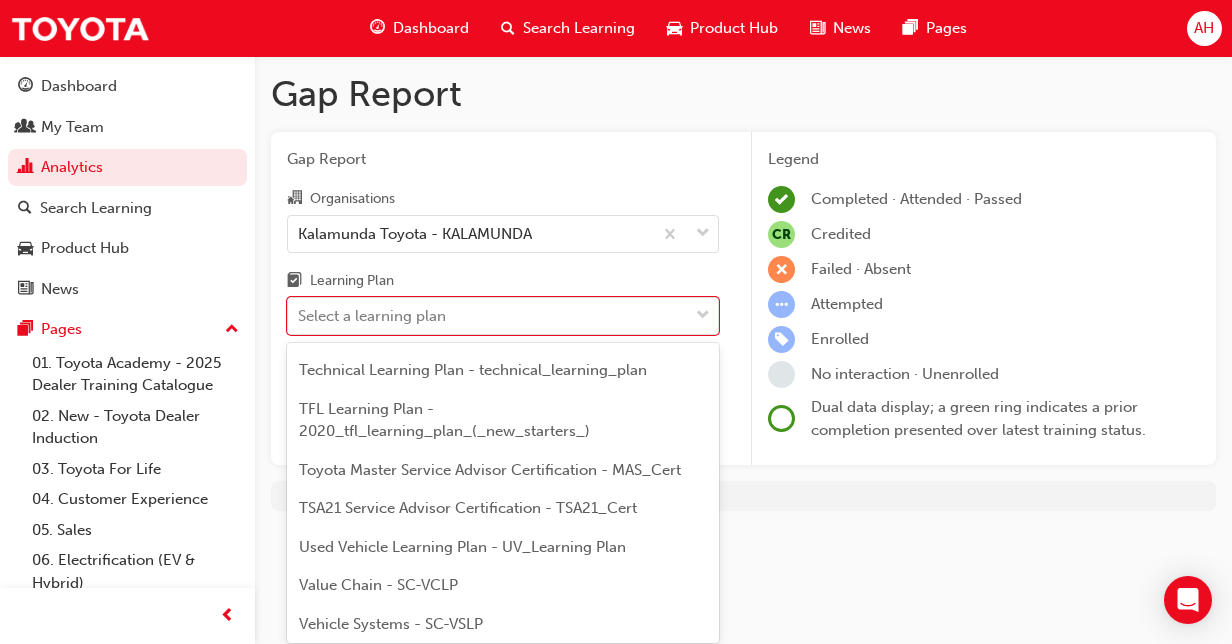 scroll, scrollTop: 936, scrollLeft: 0, axis: vertical 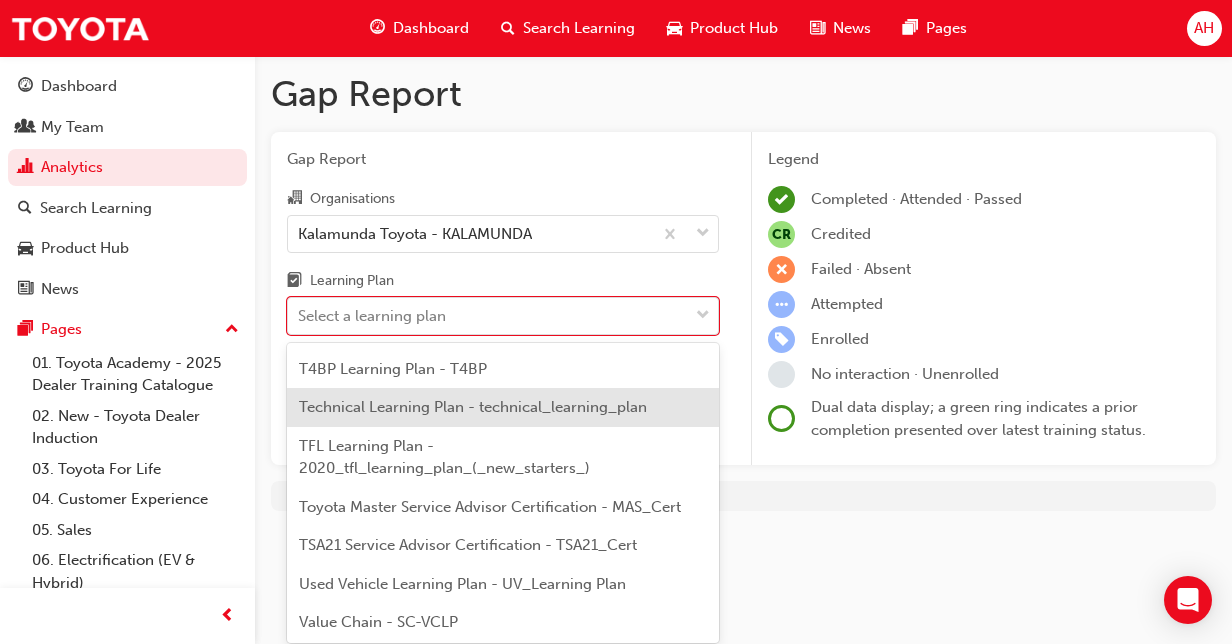 click on "Technical Learning Plan - technical_learning_plan" at bounding box center (473, 407) 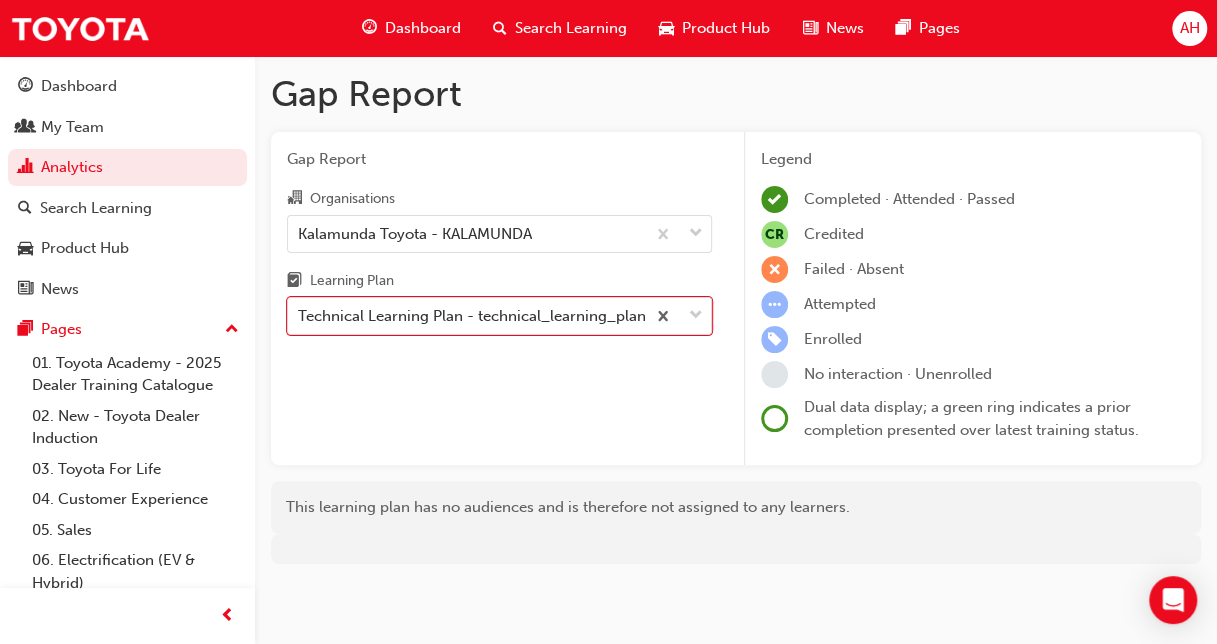 scroll, scrollTop: 1, scrollLeft: 0, axis: vertical 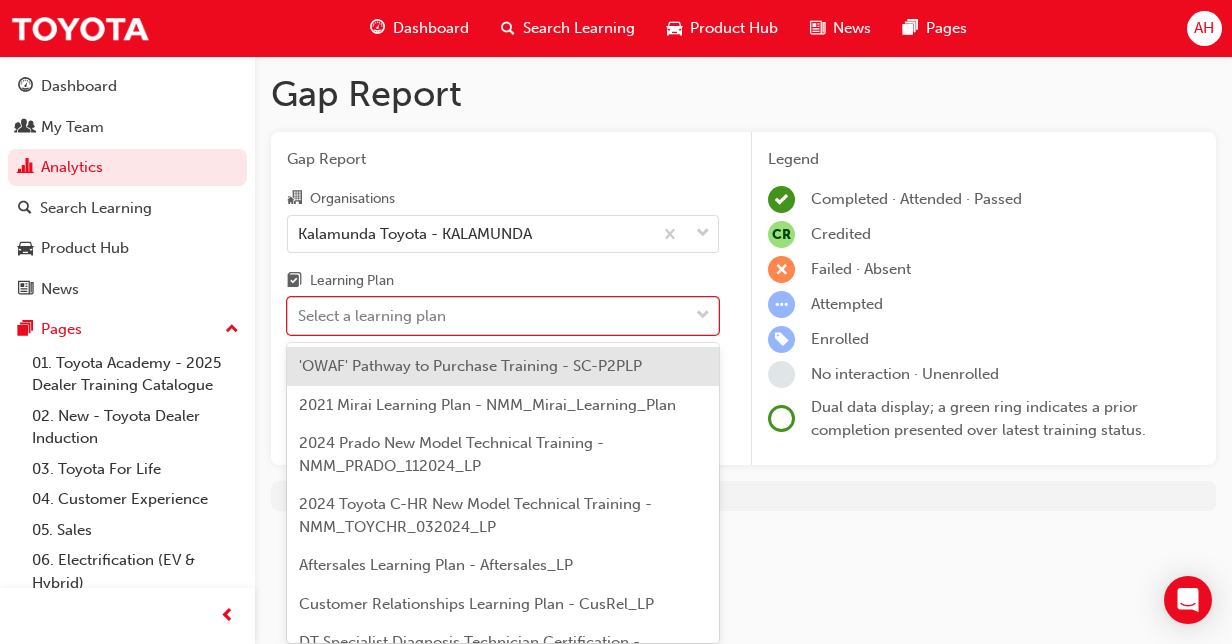 click at bounding box center [703, 316] 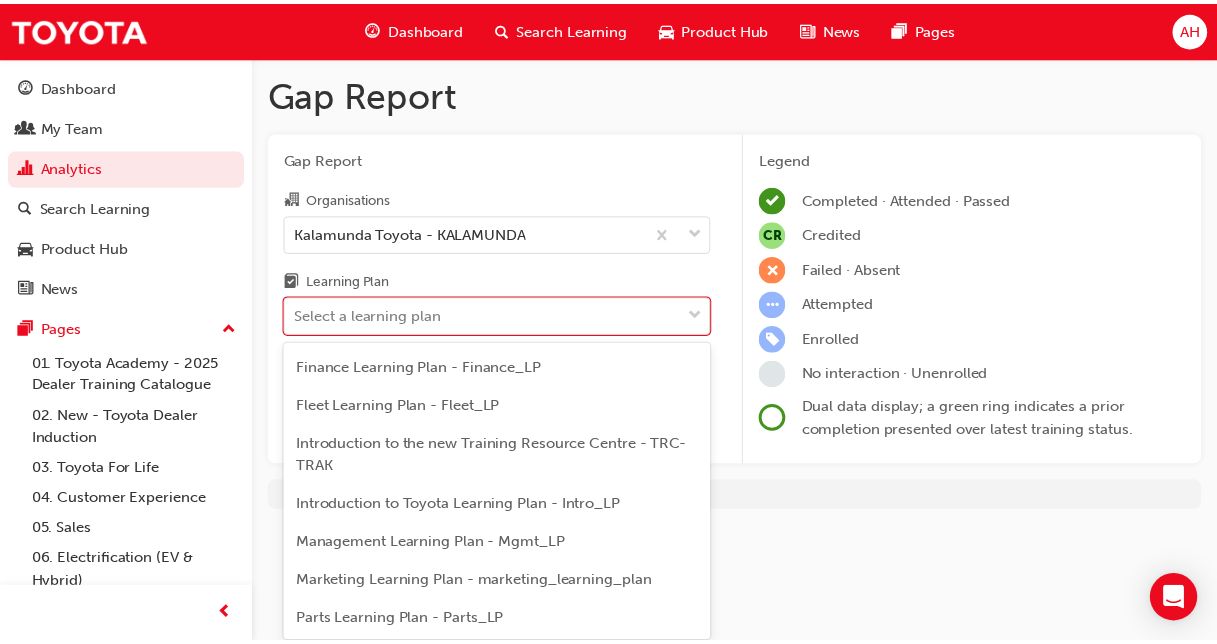 scroll, scrollTop: 384, scrollLeft: 0, axis: vertical 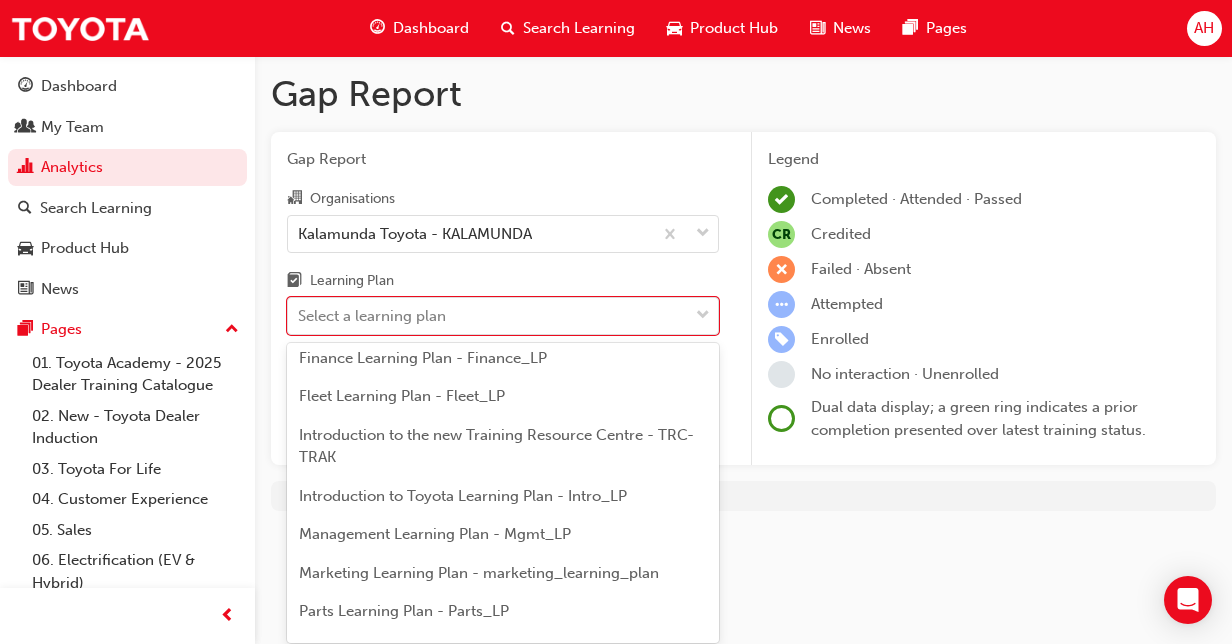 click on "Introduction to Toyota Learning Plan - Intro_LP" at bounding box center [503, 496] 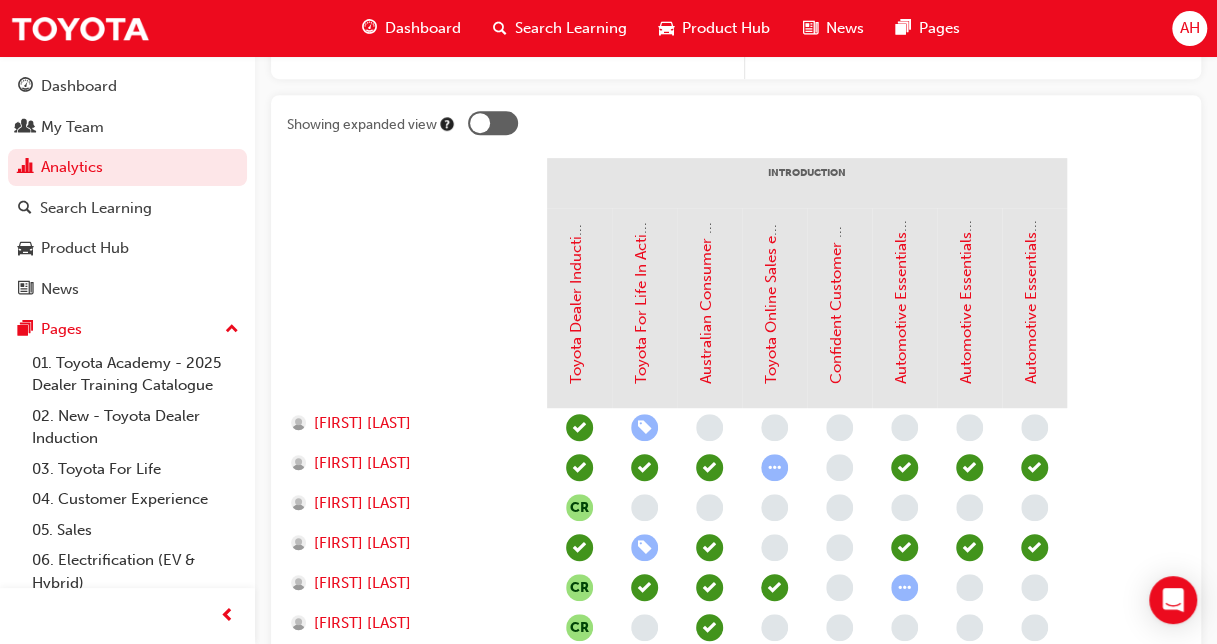 scroll, scrollTop: 392, scrollLeft: 0, axis: vertical 